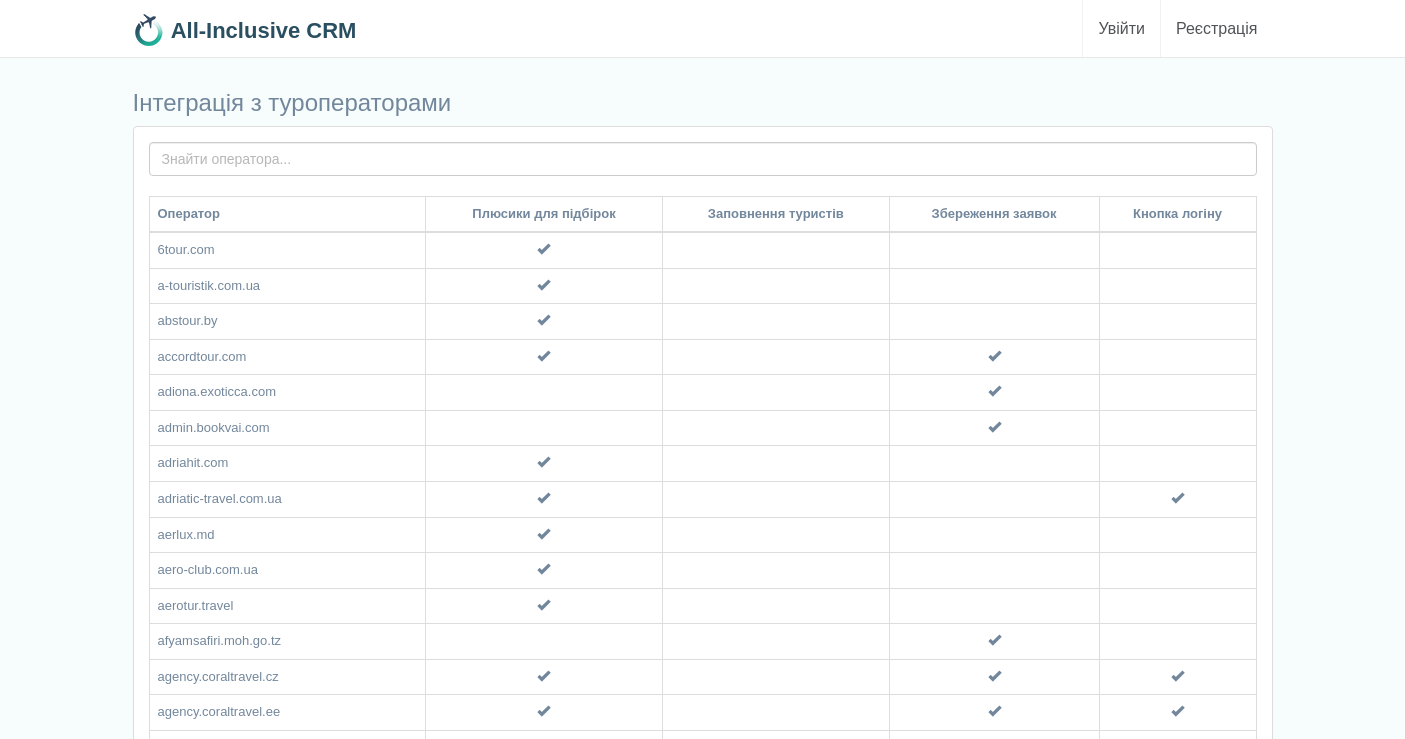 scroll, scrollTop: 0, scrollLeft: 0, axis: both 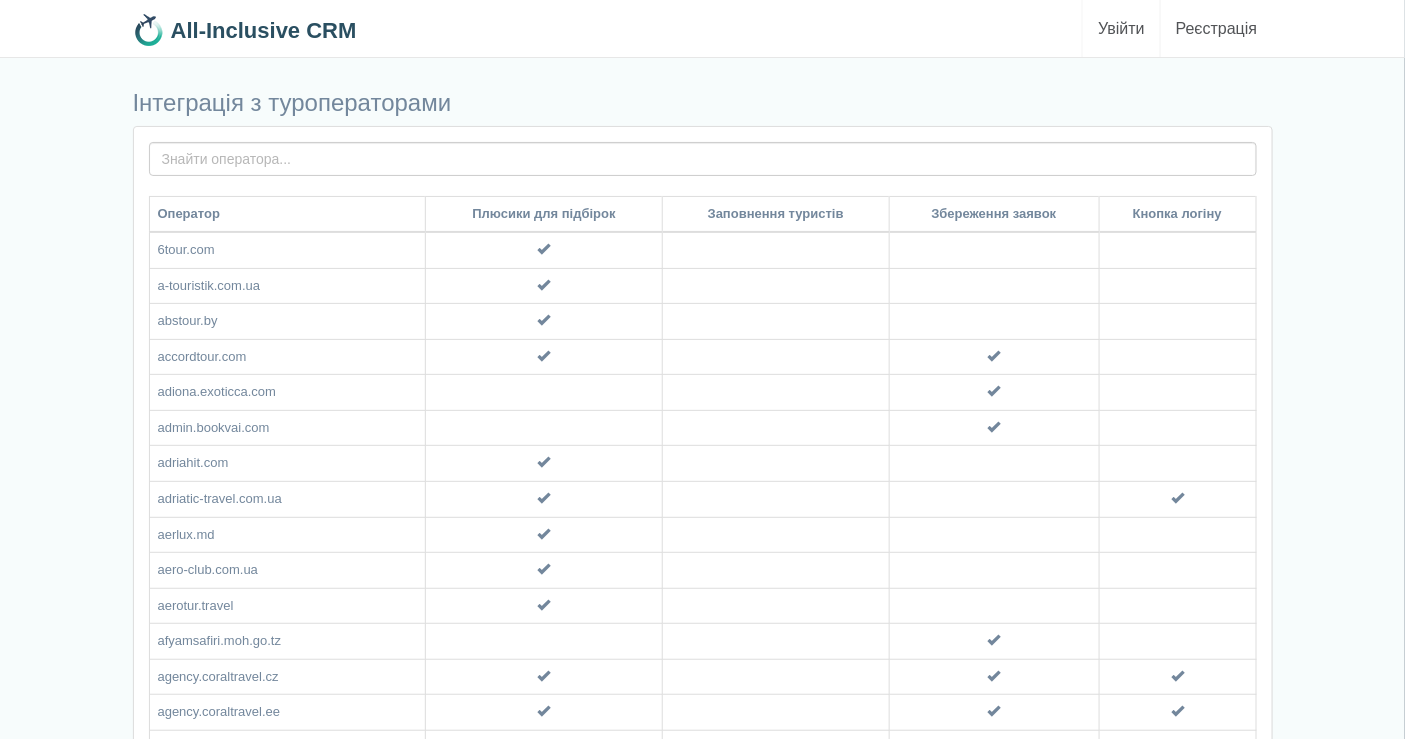 click on "Увійти" at bounding box center (1121, 28) 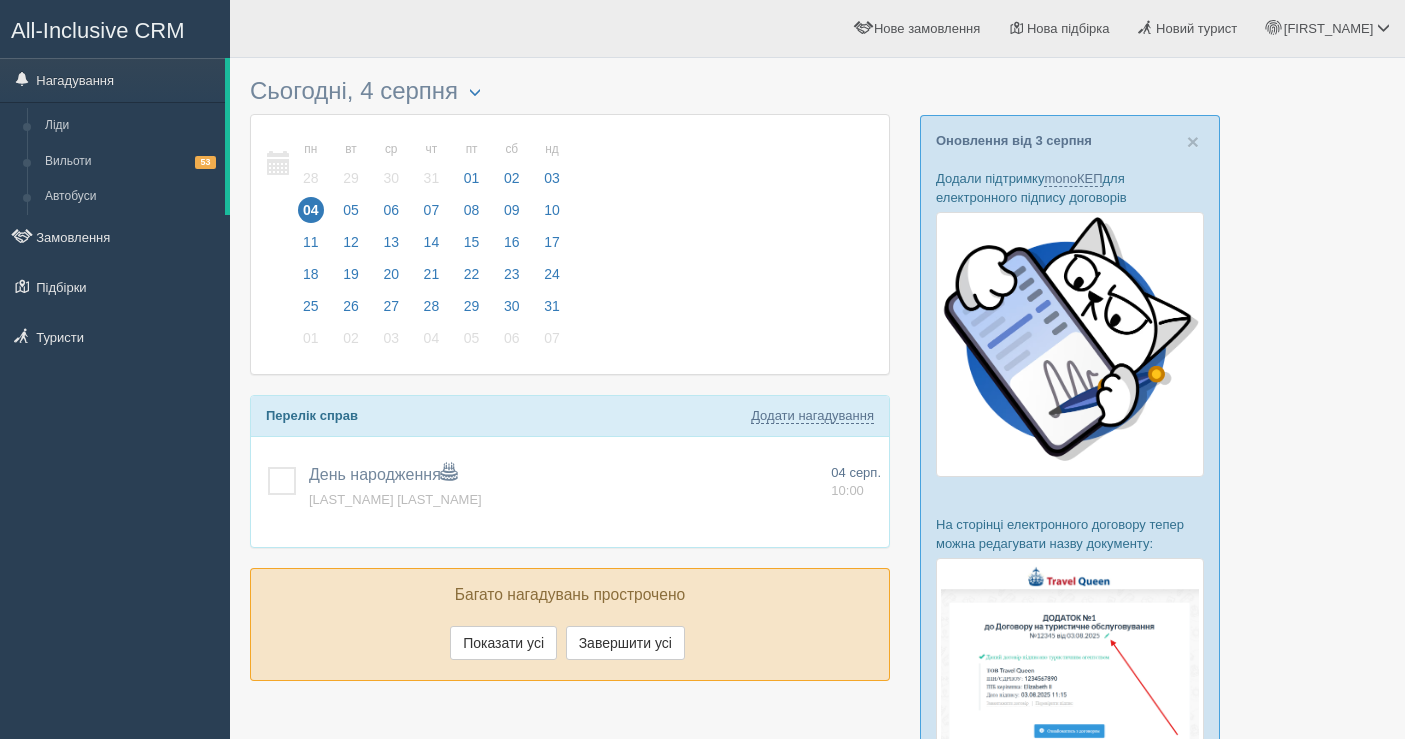 scroll, scrollTop: 0, scrollLeft: 0, axis: both 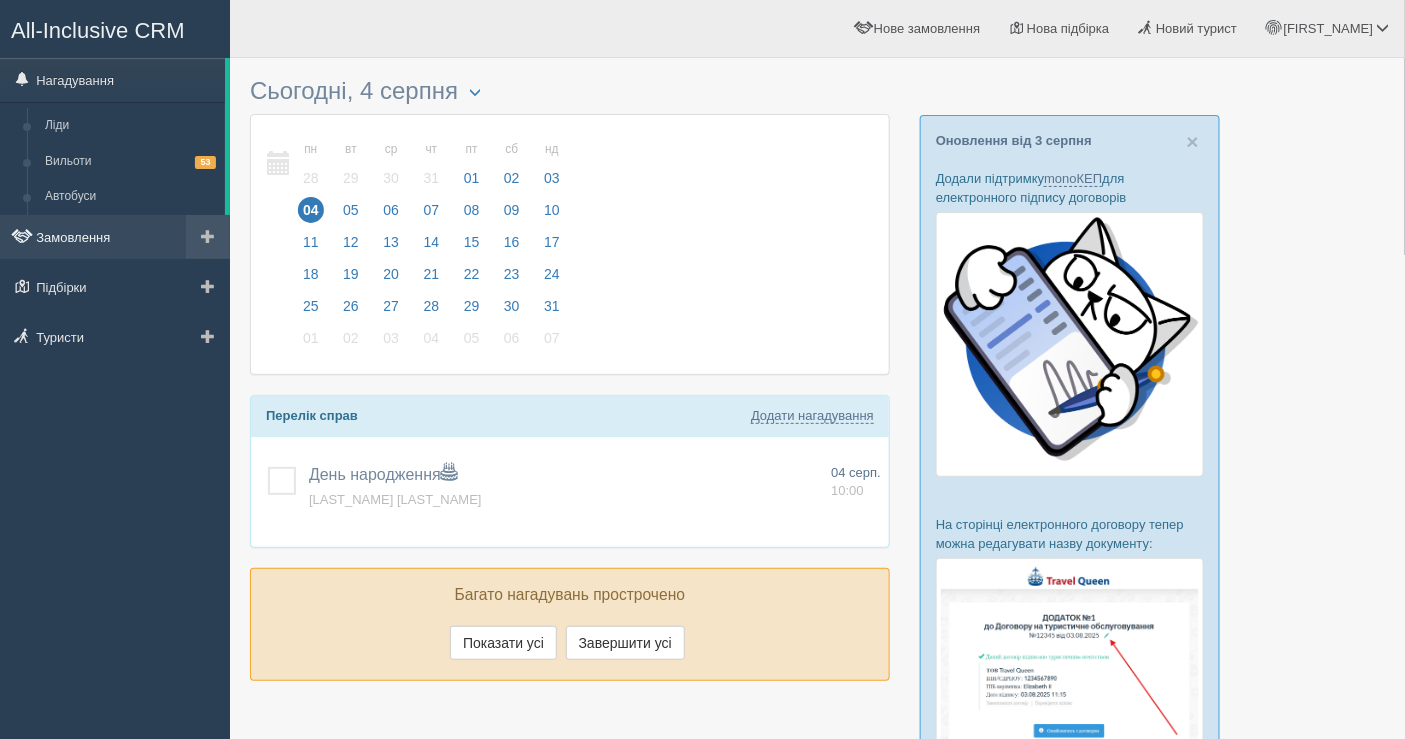 click on "Замовлення" at bounding box center [115, 237] 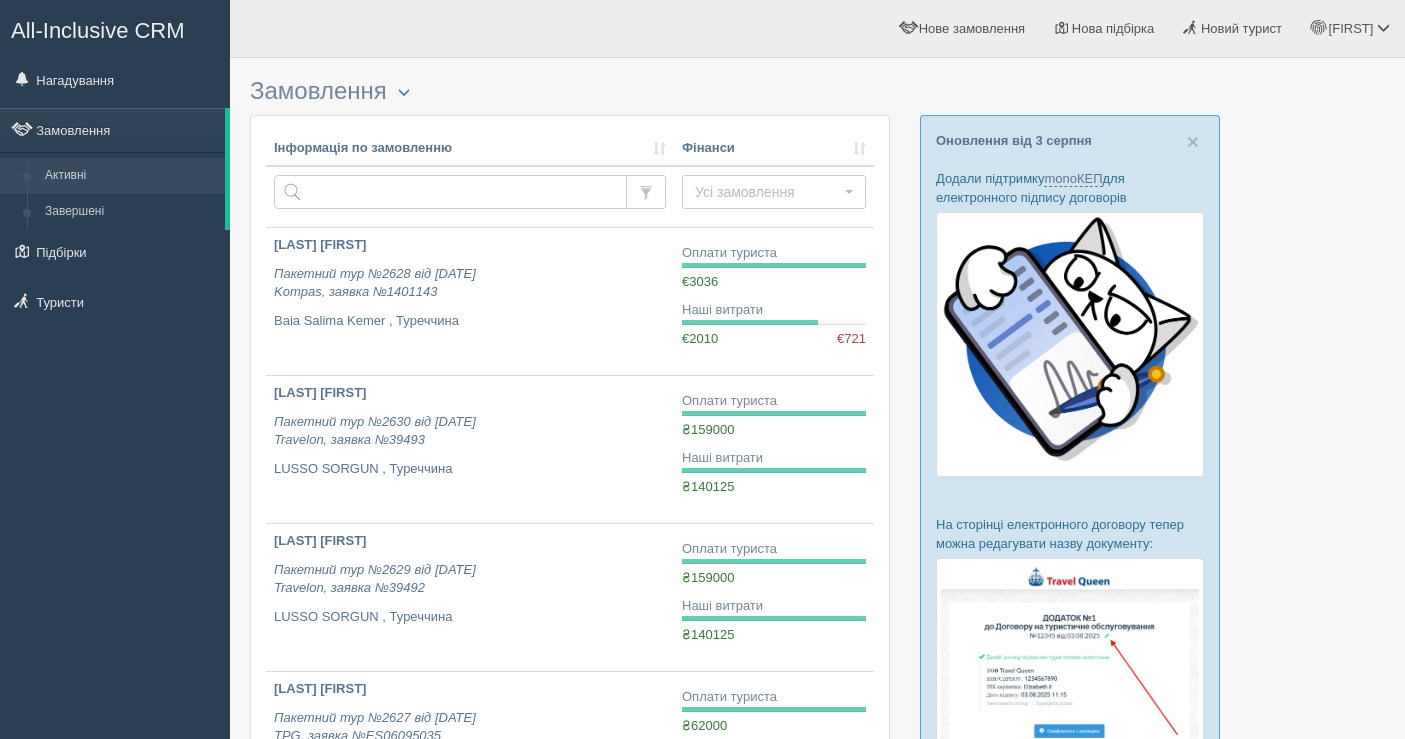 scroll, scrollTop: 0, scrollLeft: 0, axis: both 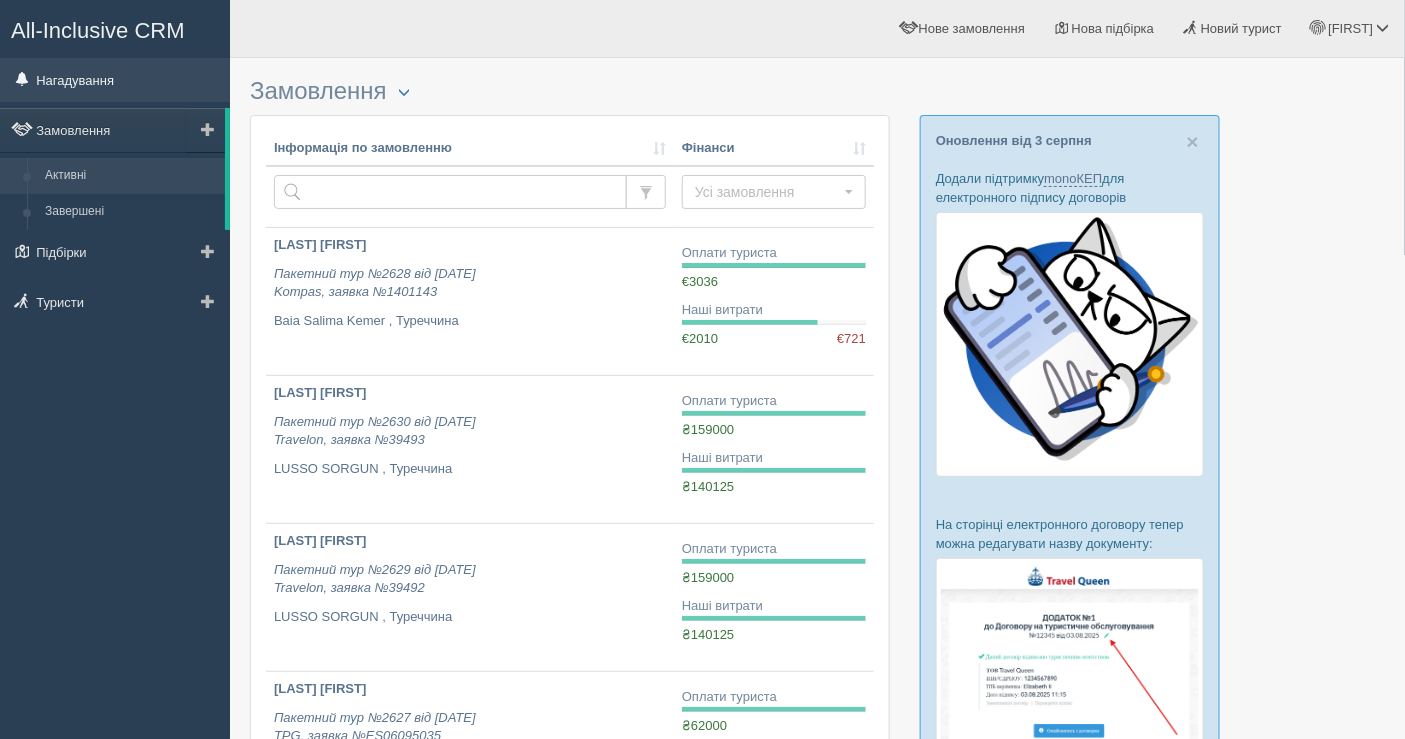 click on "Нагадування" at bounding box center [115, 80] 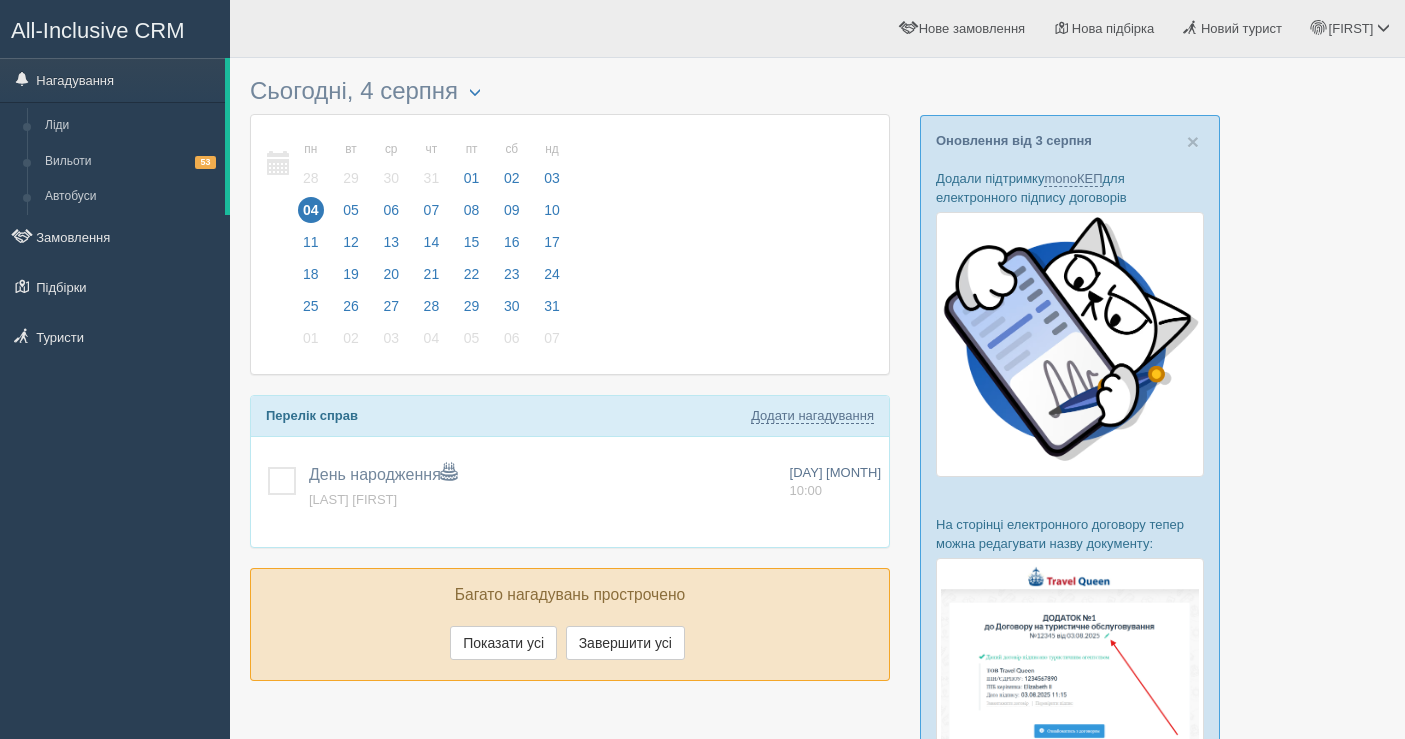 scroll, scrollTop: 0, scrollLeft: 0, axis: both 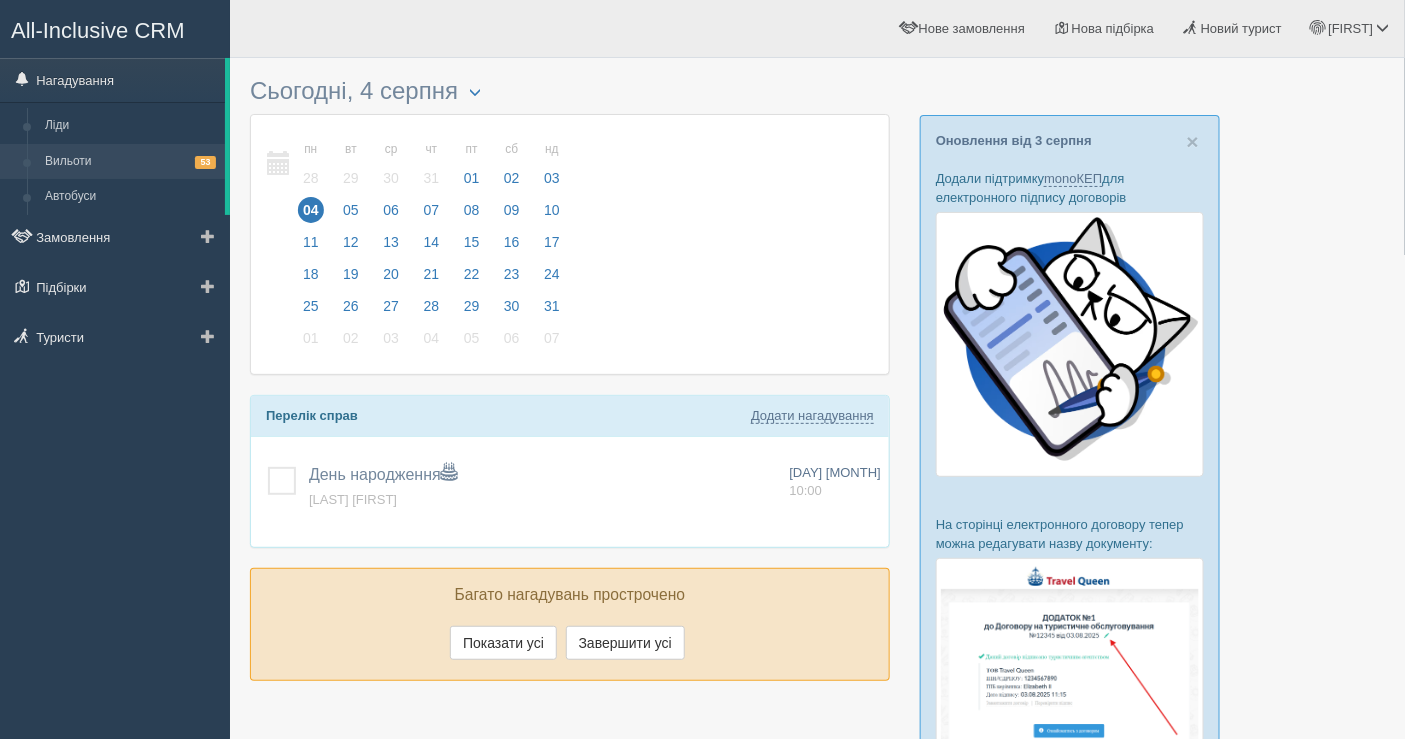 click on "Вильоти 53" at bounding box center (130, 162) 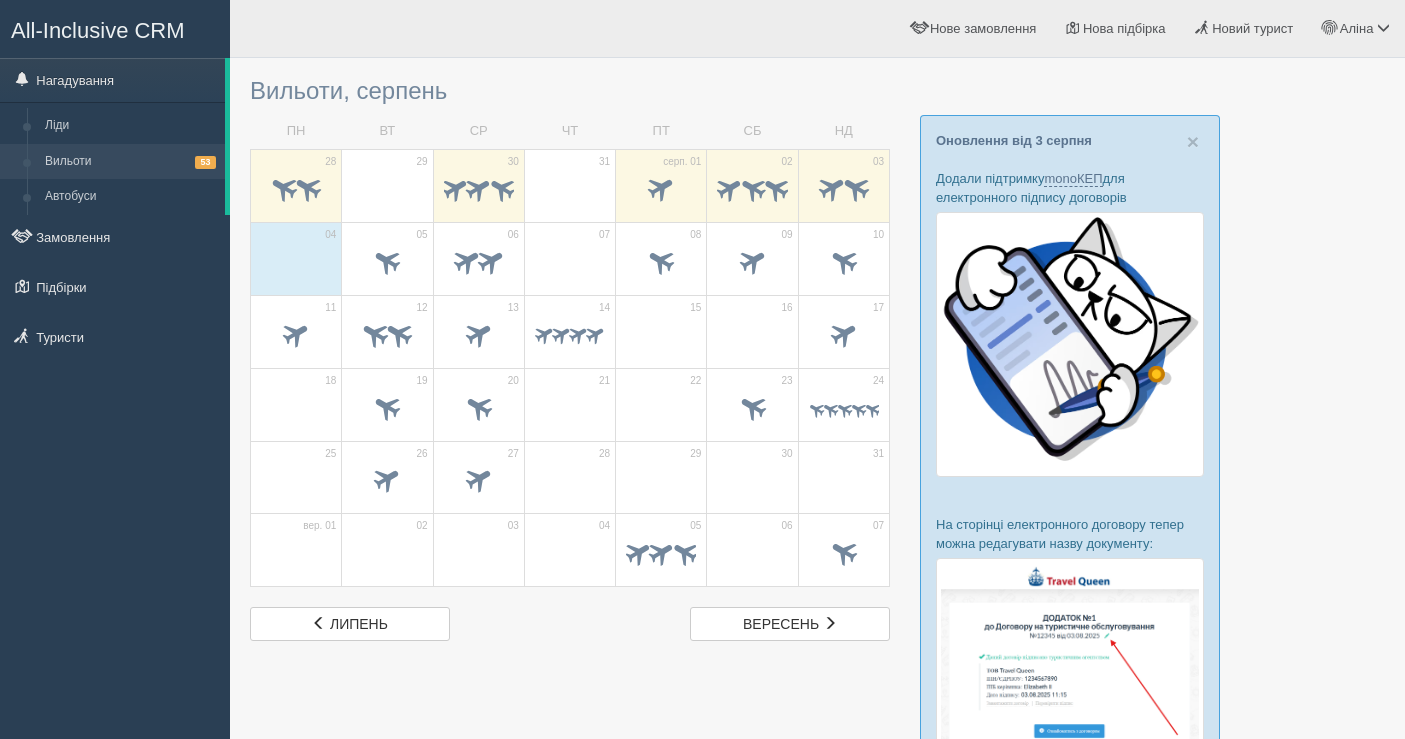 scroll, scrollTop: 0, scrollLeft: 0, axis: both 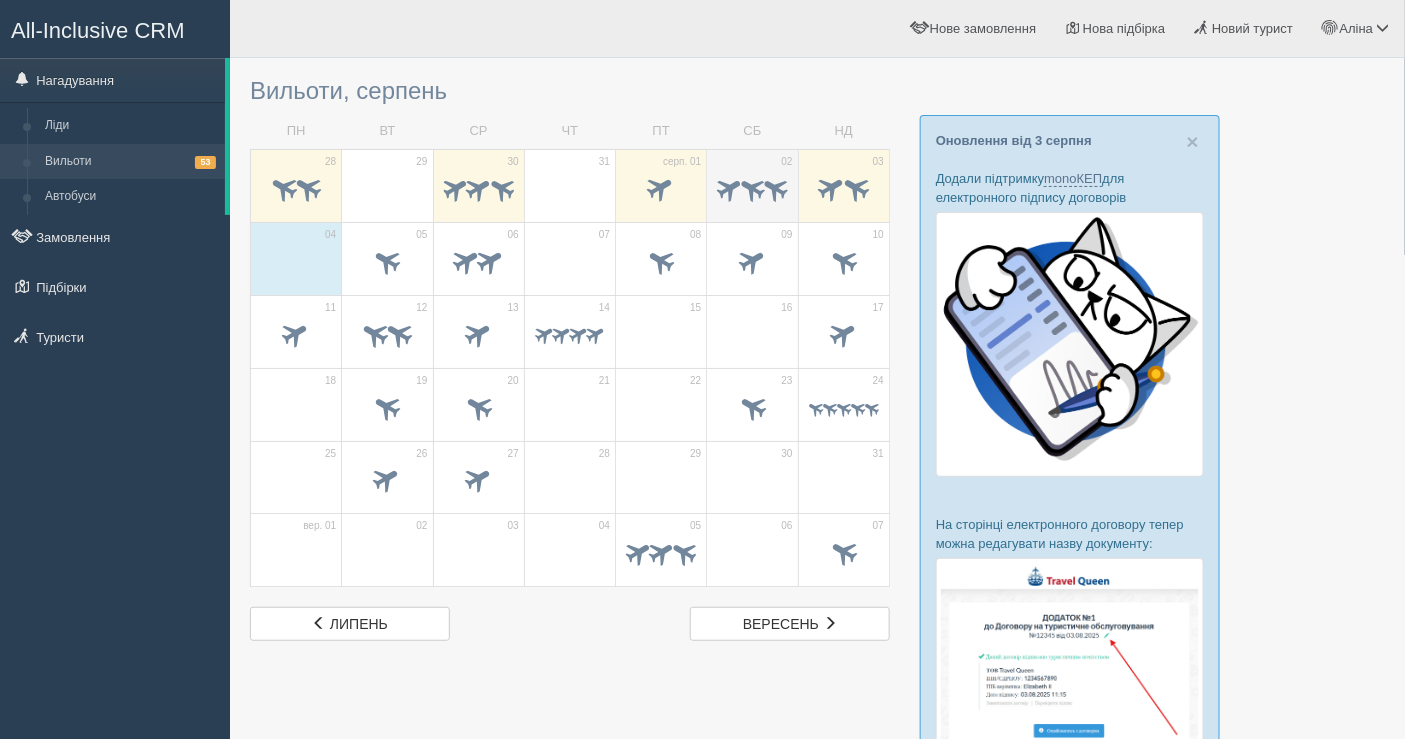 click at bounding box center (775, 187) 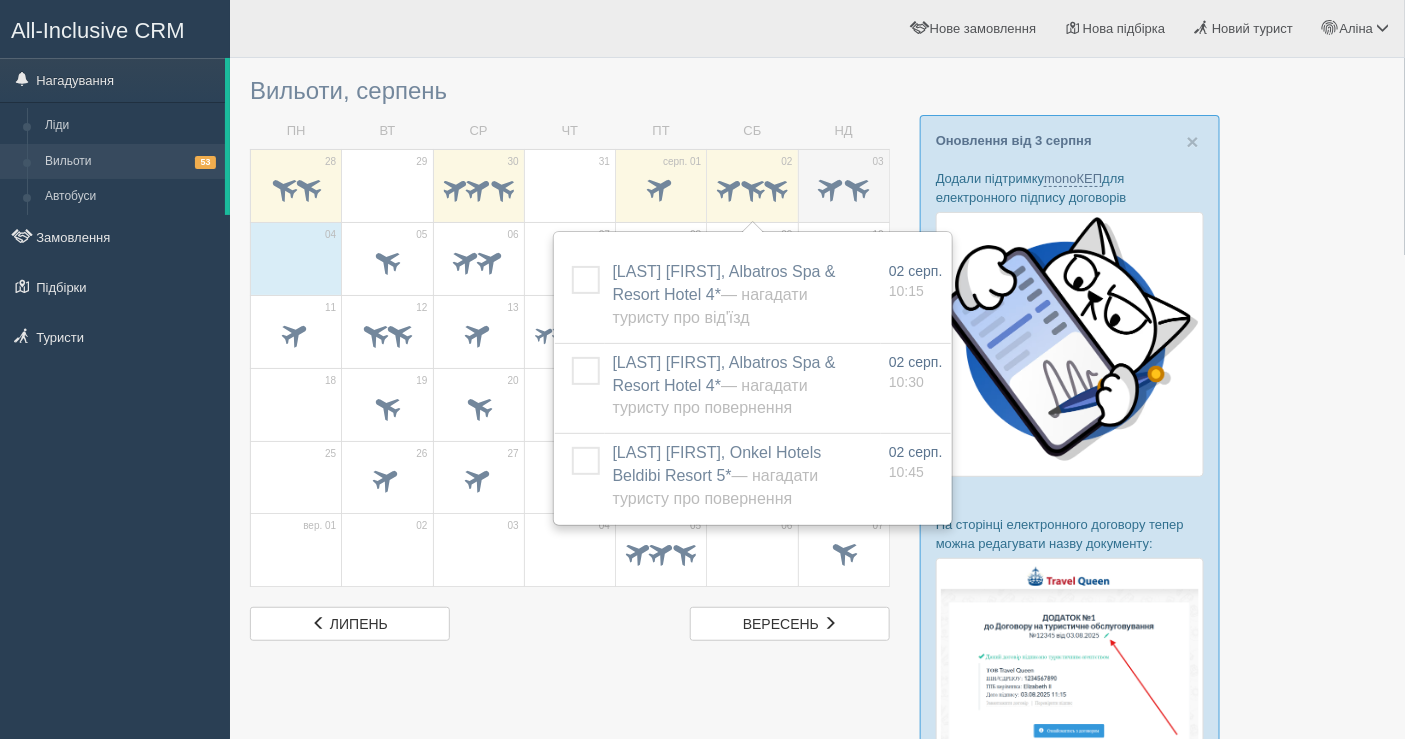 click at bounding box center (831, 187) 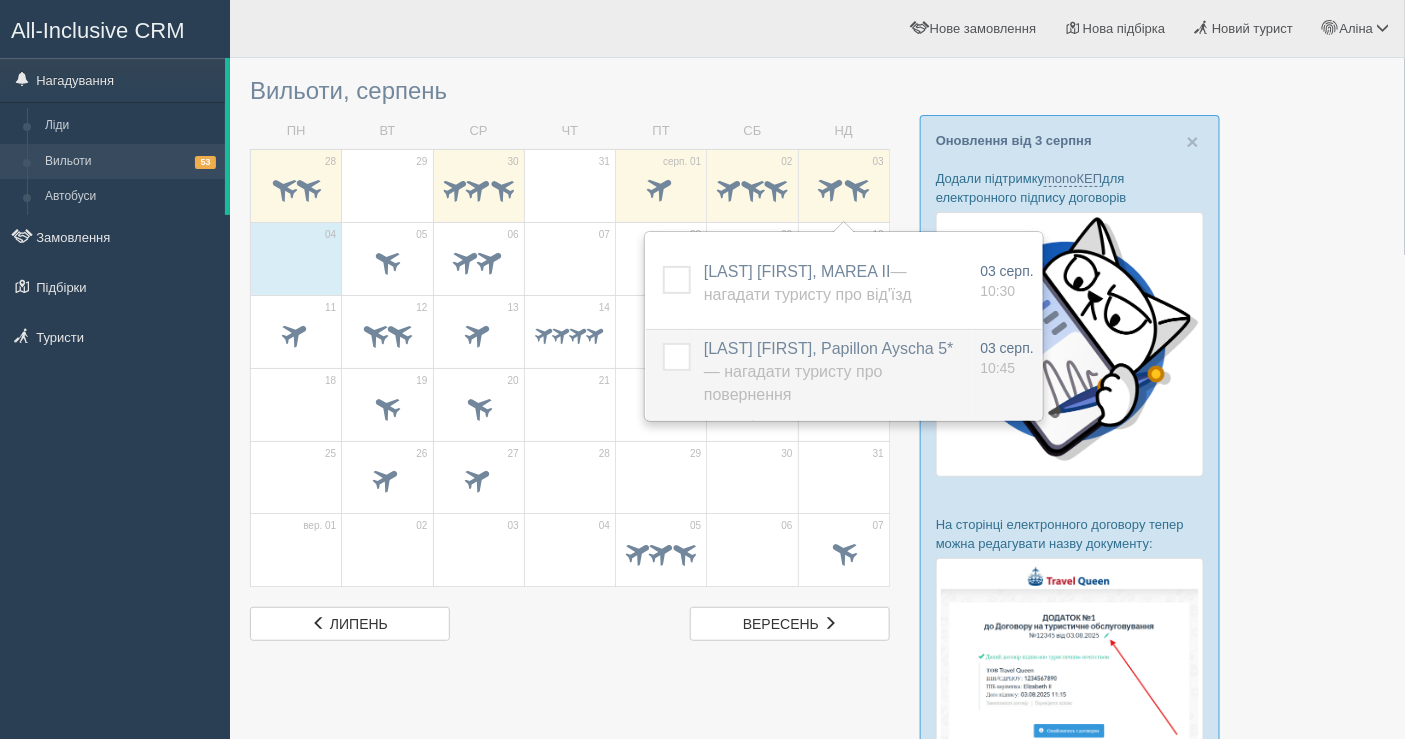 click on "KALYTCHUK OLEKSANDRA, Papillon Ayscha 5*                                                      — Нагадати туристу про повернення" at bounding box center (829, 372) 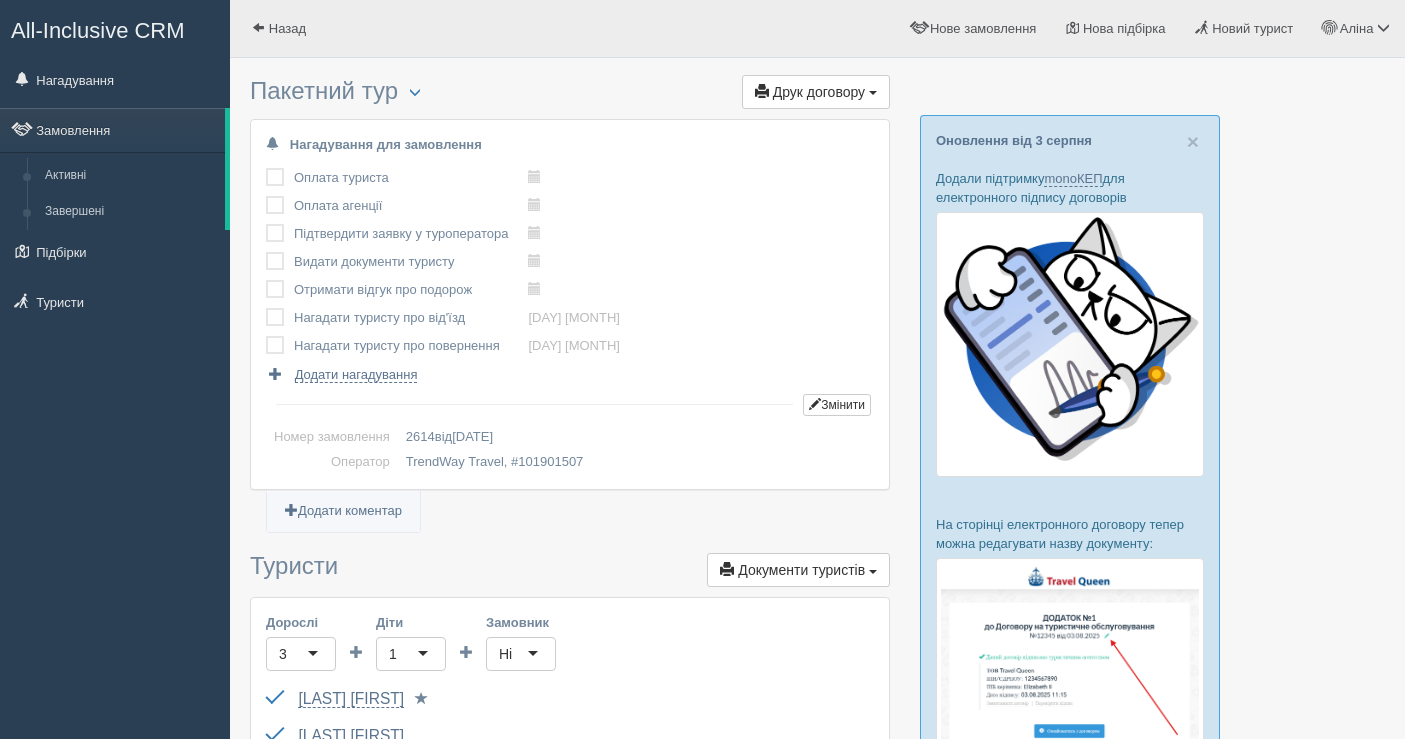 scroll, scrollTop: 0, scrollLeft: 0, axis: both 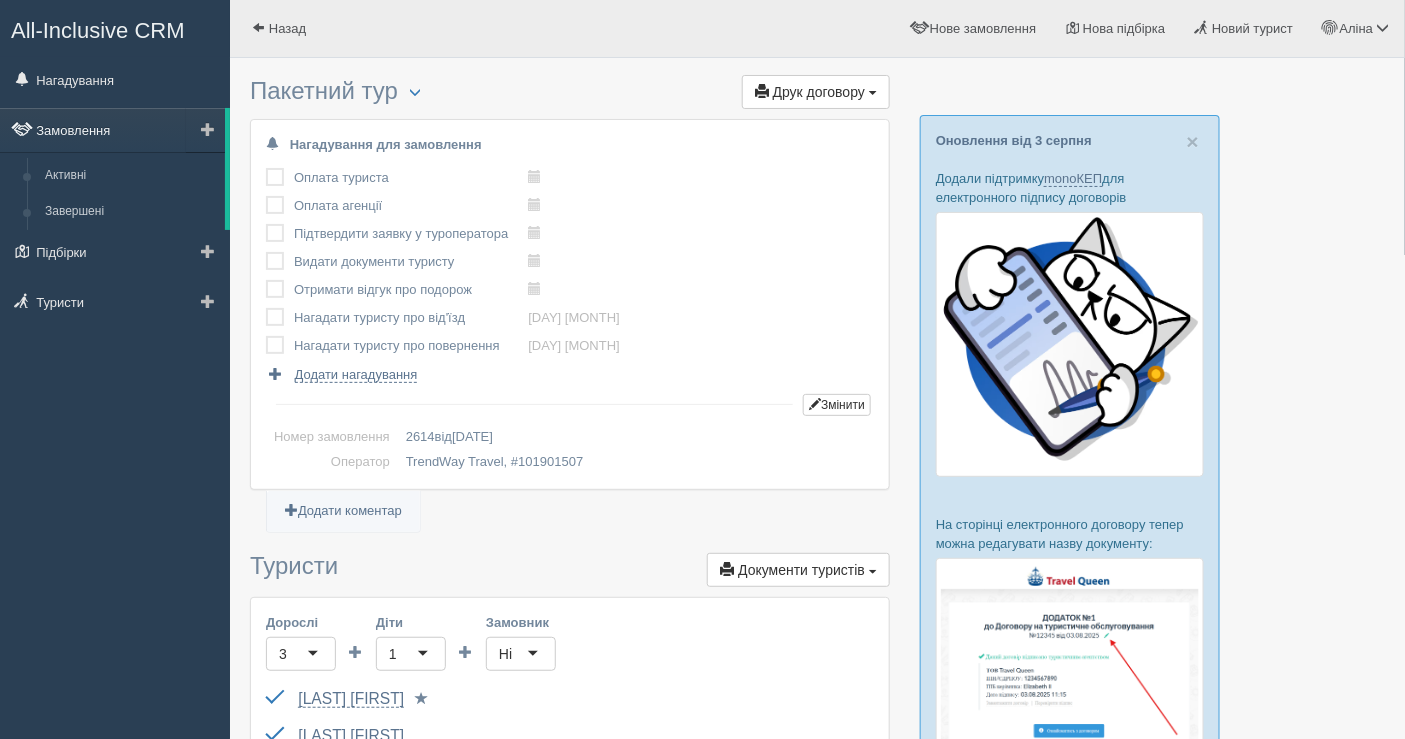 click on "Замовлення" at bounding box center (112, 130) 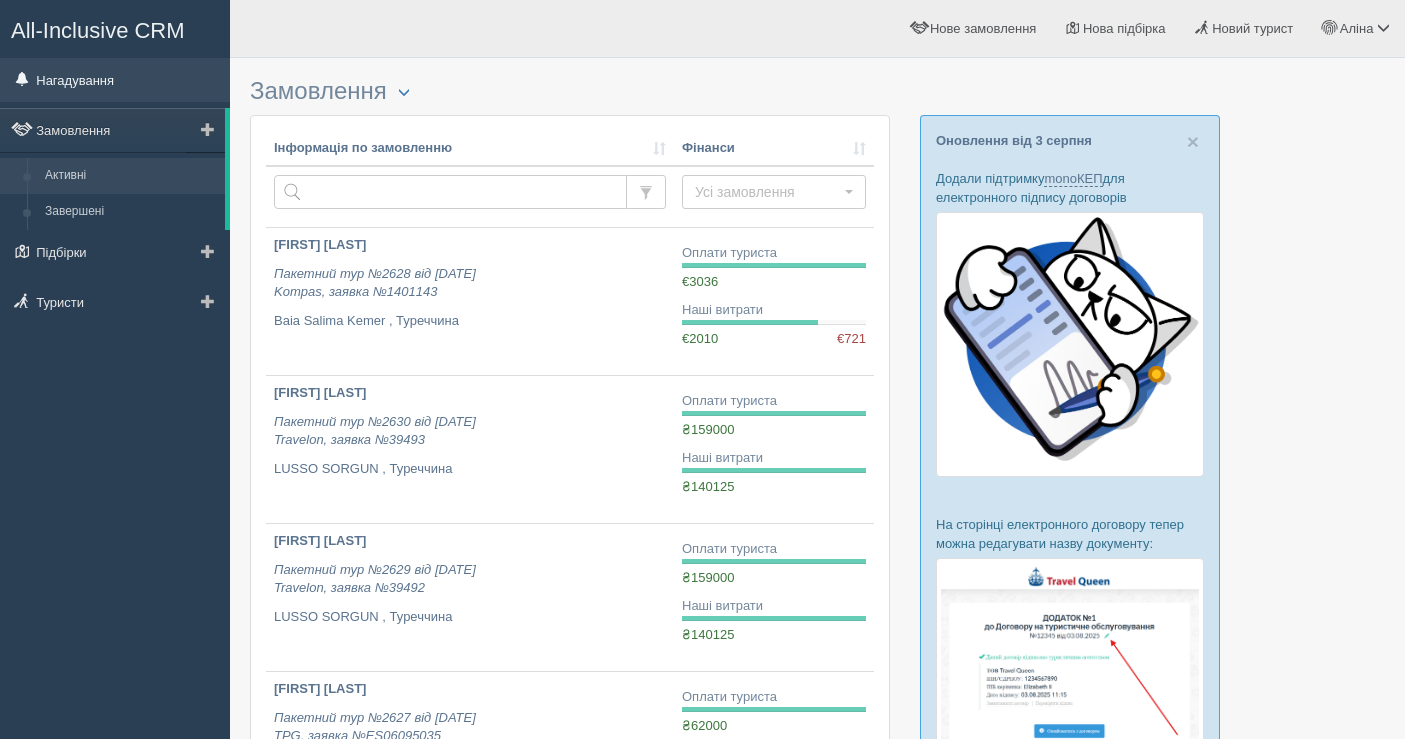 scroll, scrollTop: 0, scrollLeft: 0, axis: both 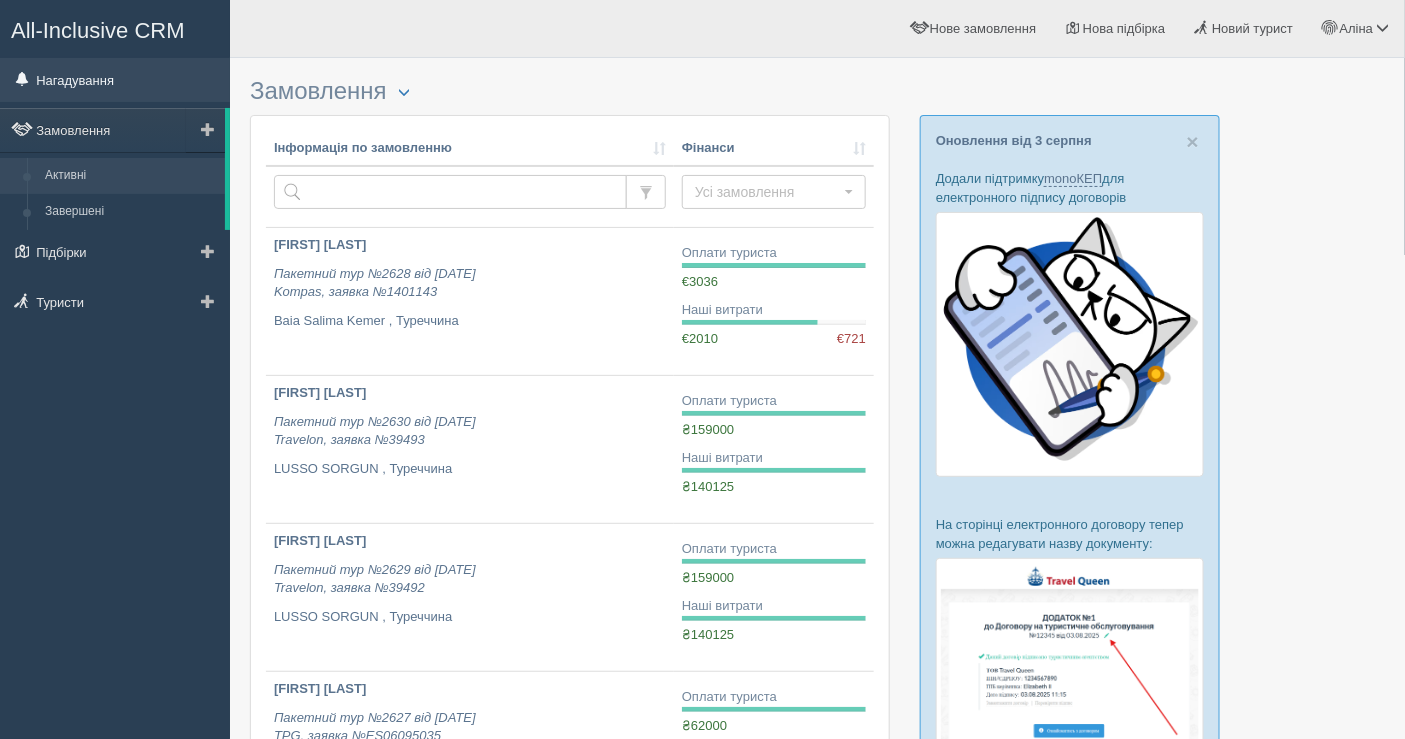 click on "Нагадування" at bounding box center (115, 80) 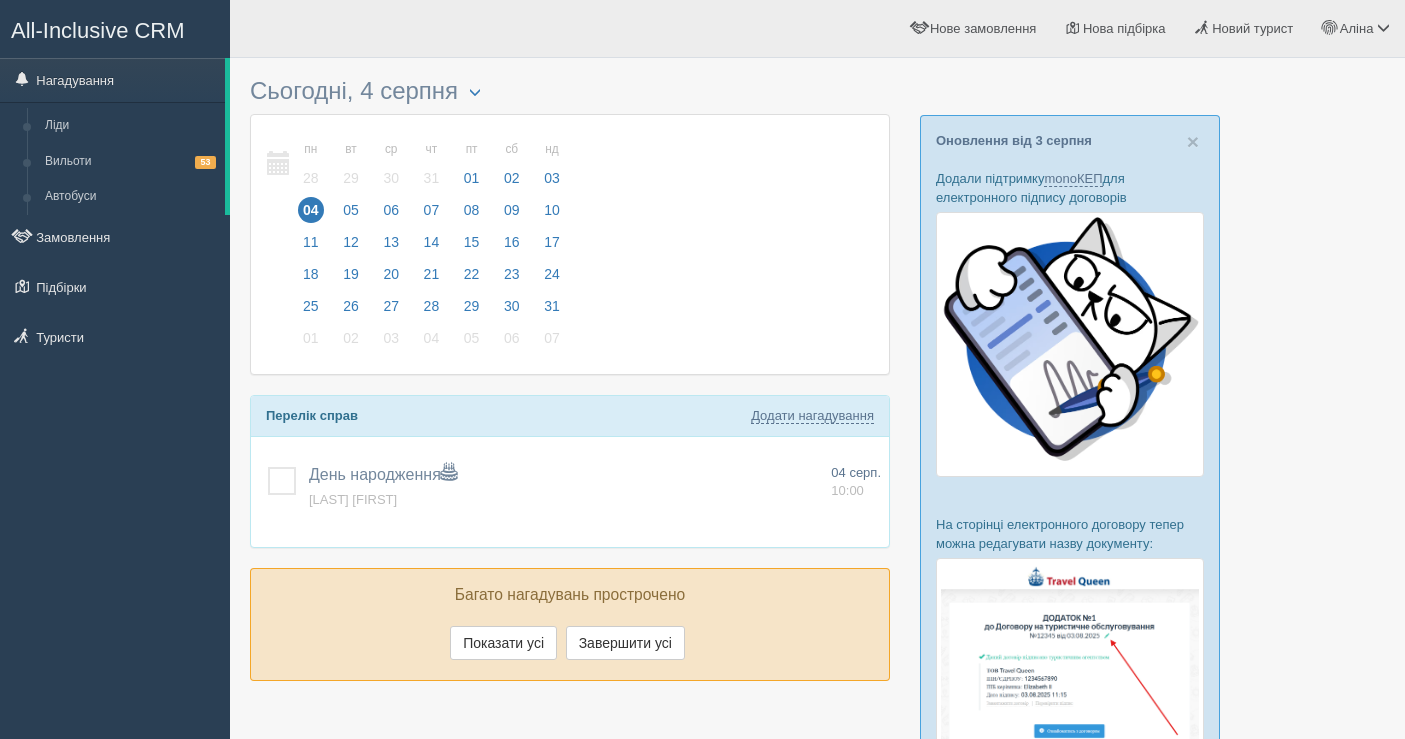 scroll, scrollTop: 0, scrollLeft: 0, axis: both 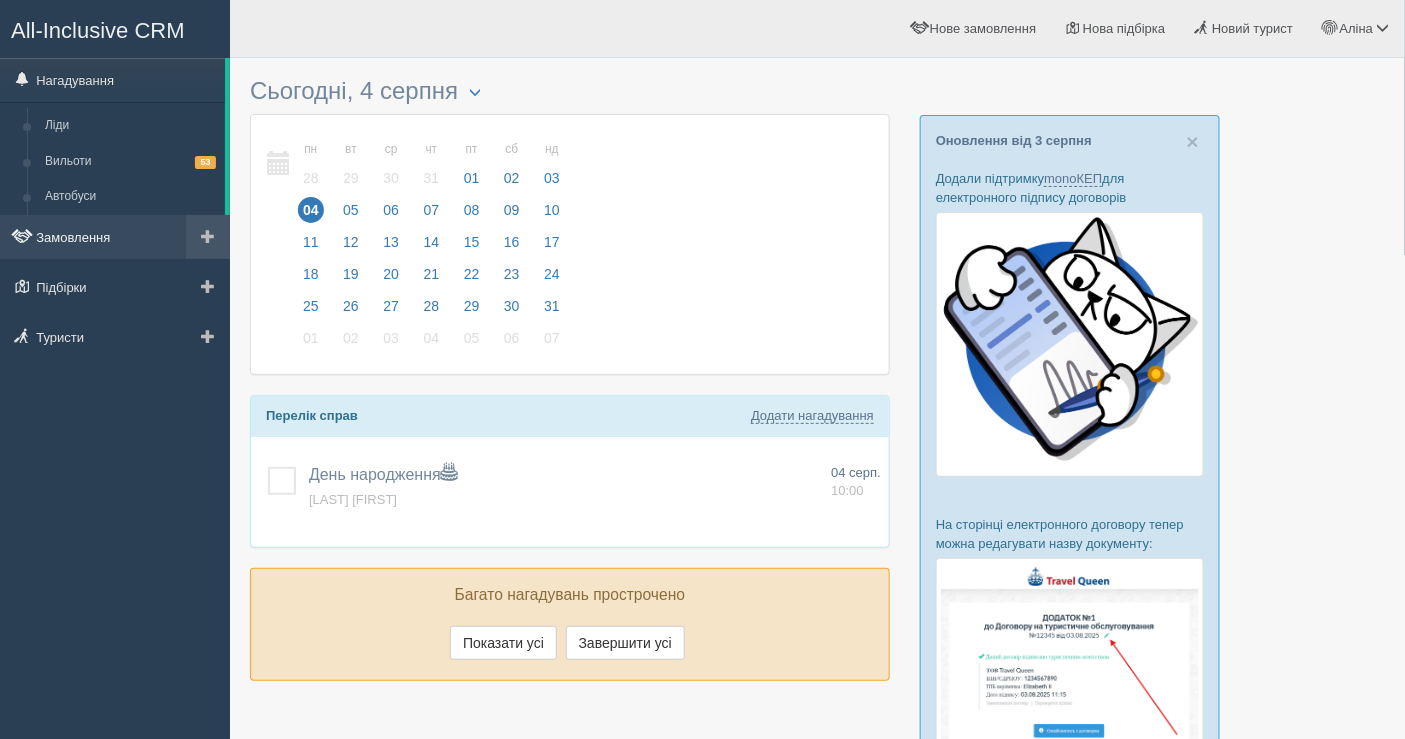 click on "Замовлення" at bounding box center (115, 237) 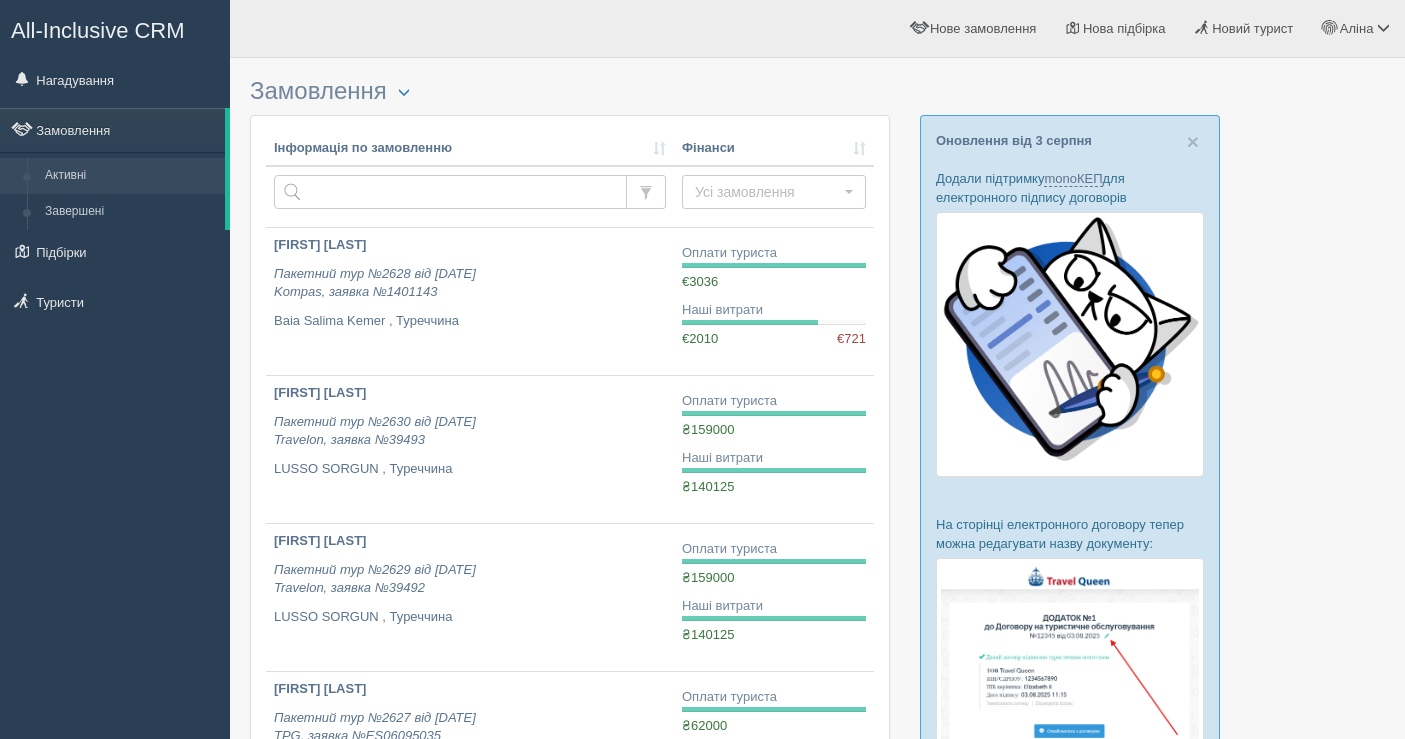 scroll, scrollTop: 0, scrollLeft: 0, axis: both 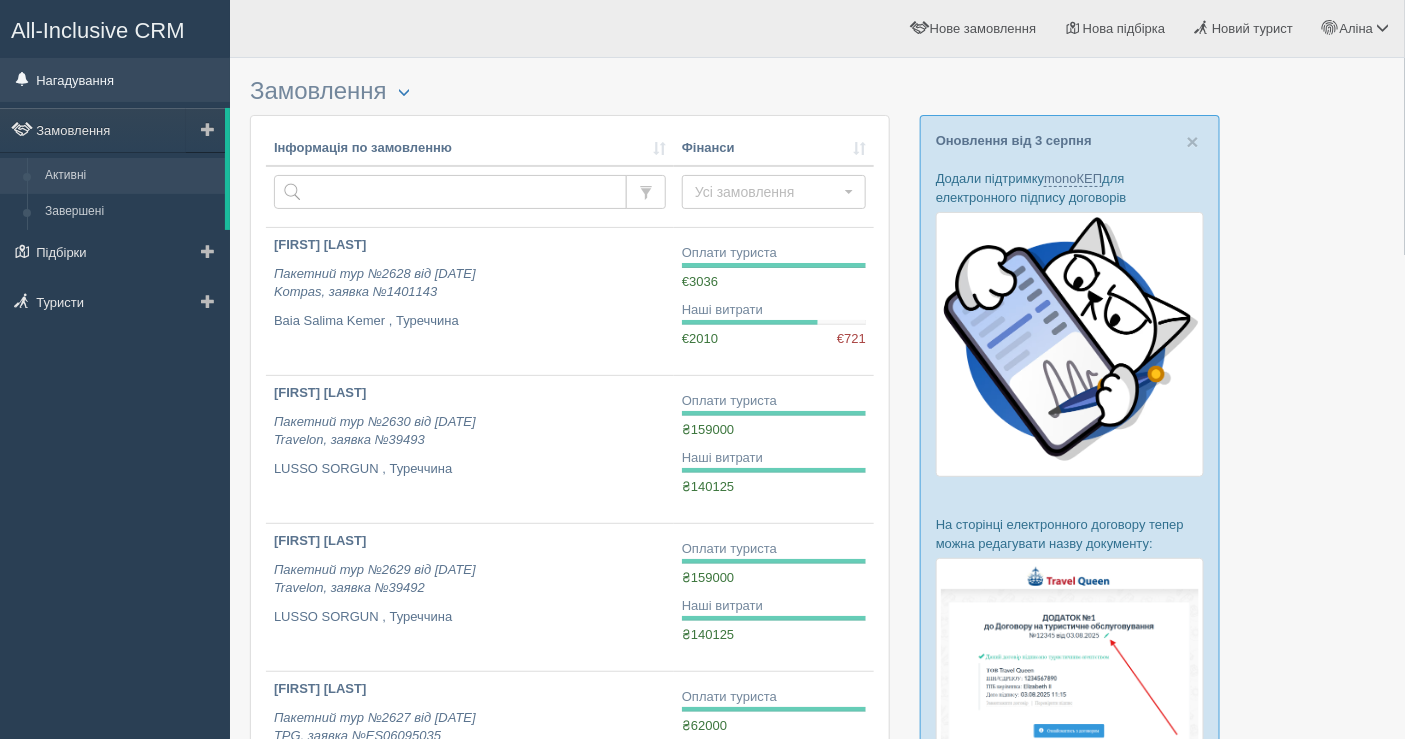 click on "Нагадування" at bounding box center [115, 80] 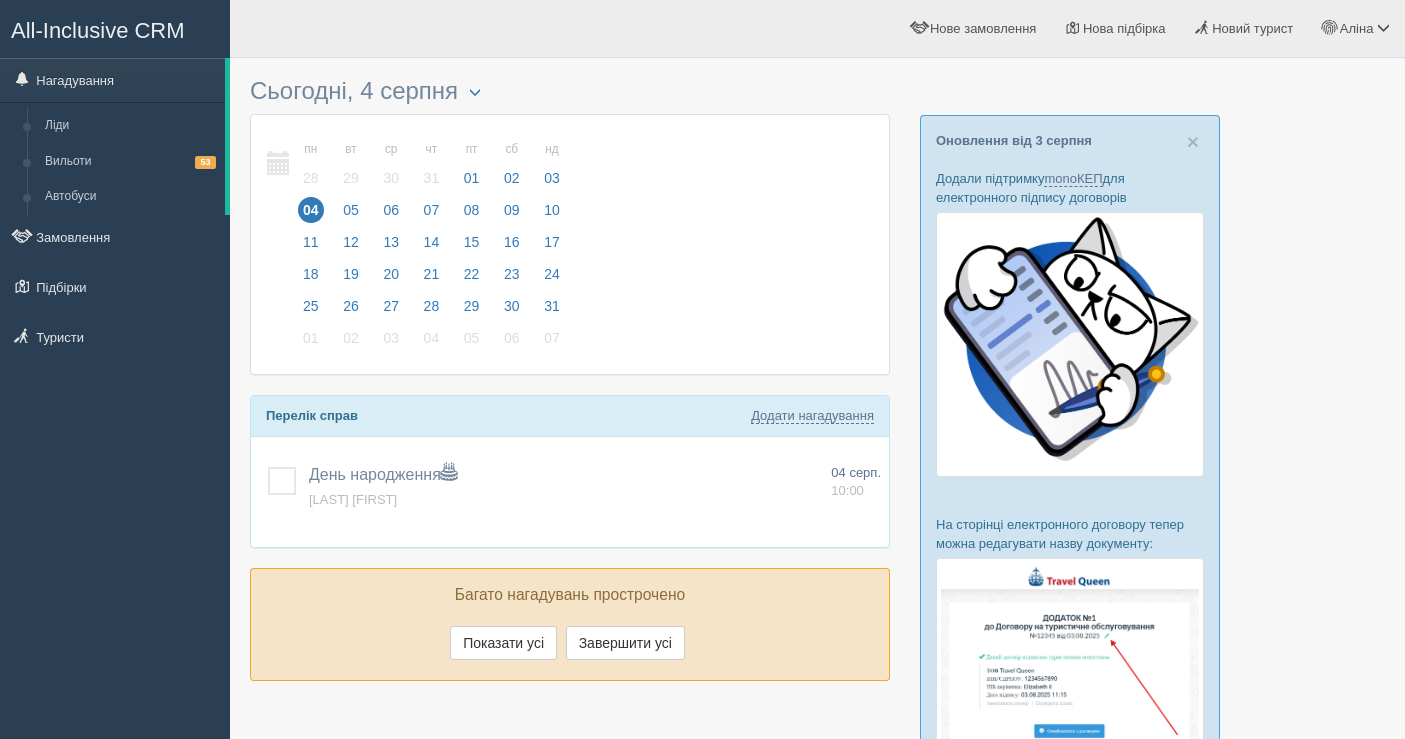 scroll, scrollTop: 0, scrollLeft: 0, axis: both 